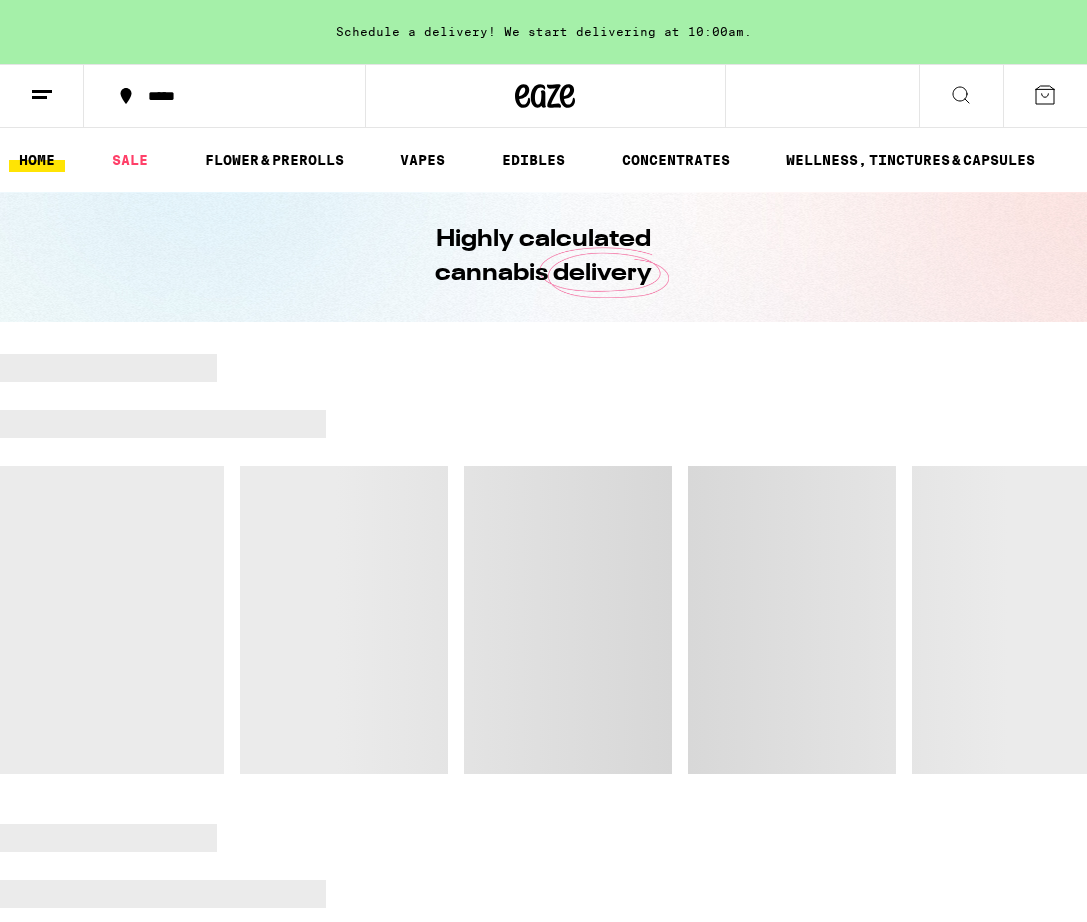 scroll, scrollTop: 0, scrollLeft: 0, axis: both 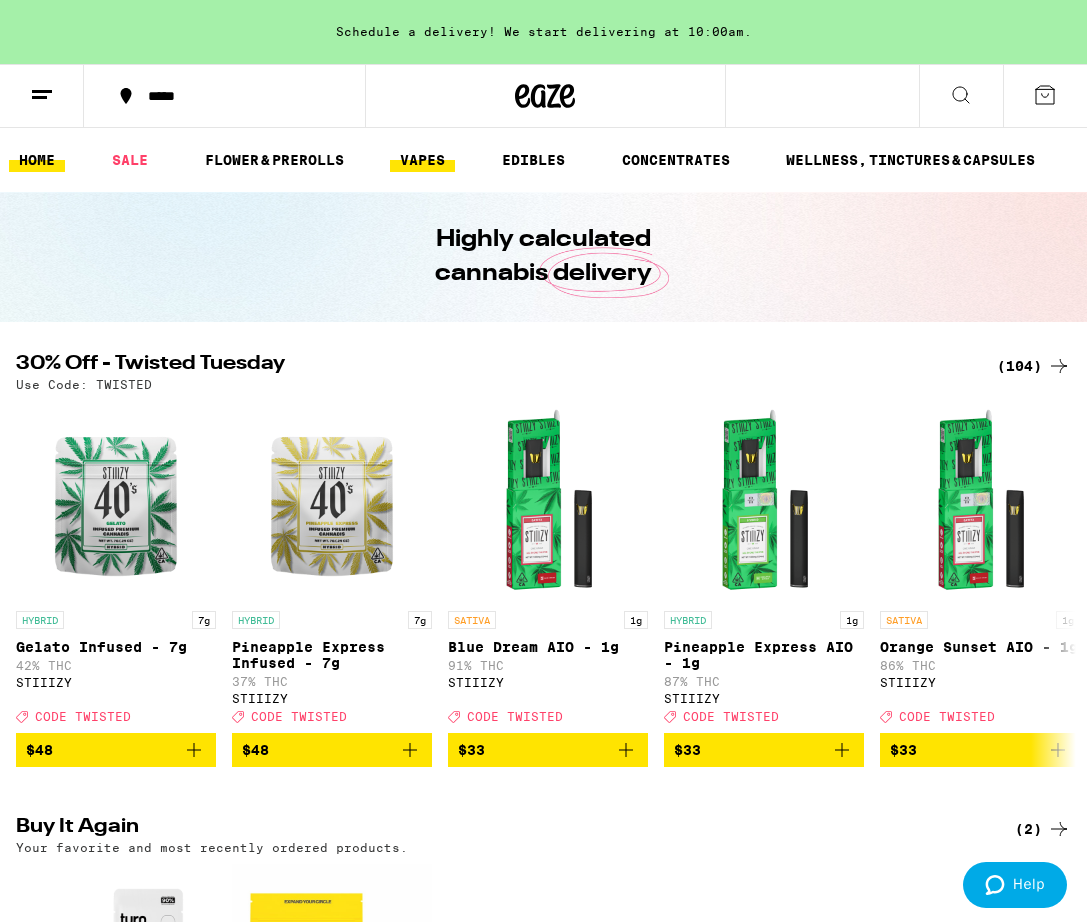 click on "VAPES" at bounding box center [422, 160] 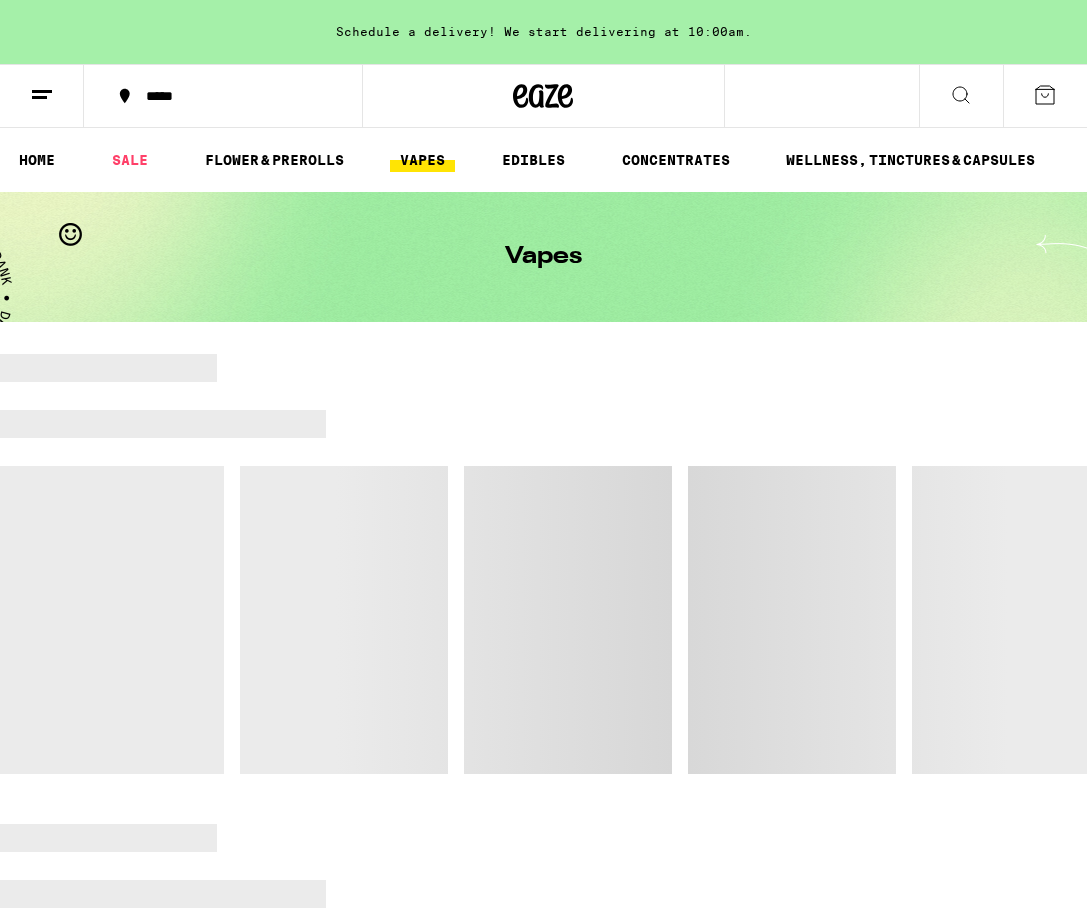 click on "VAPES" at bounding box center [422, 160] 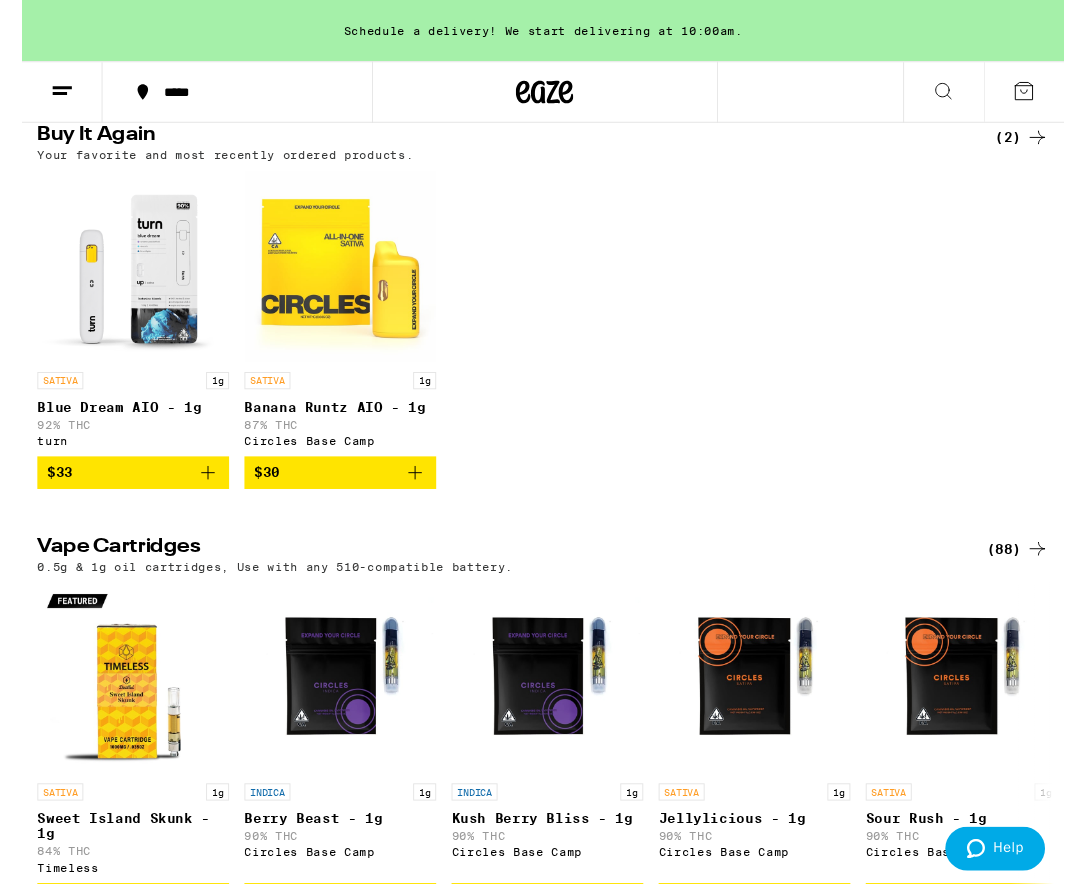 scroll, scrollTop: 204, scrollLeft: 0, axis: vertical 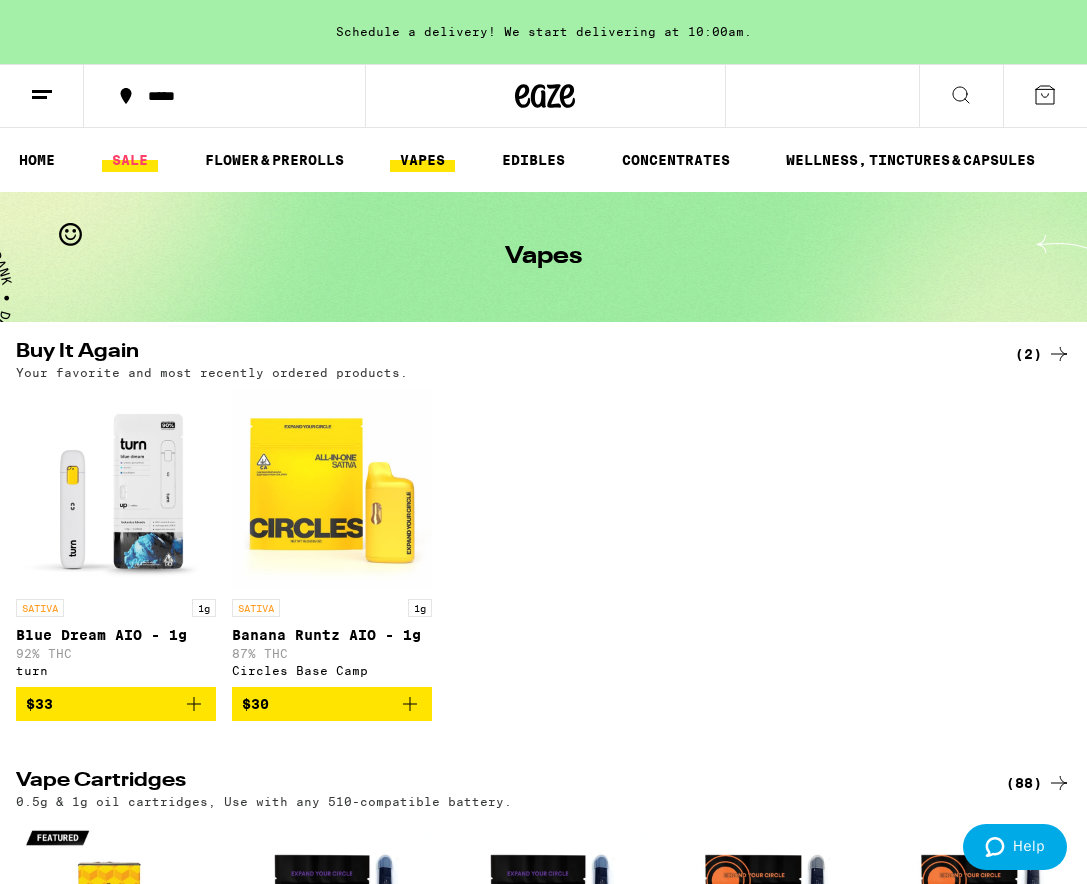 click on "SALE" at bounding box center [130, 160] 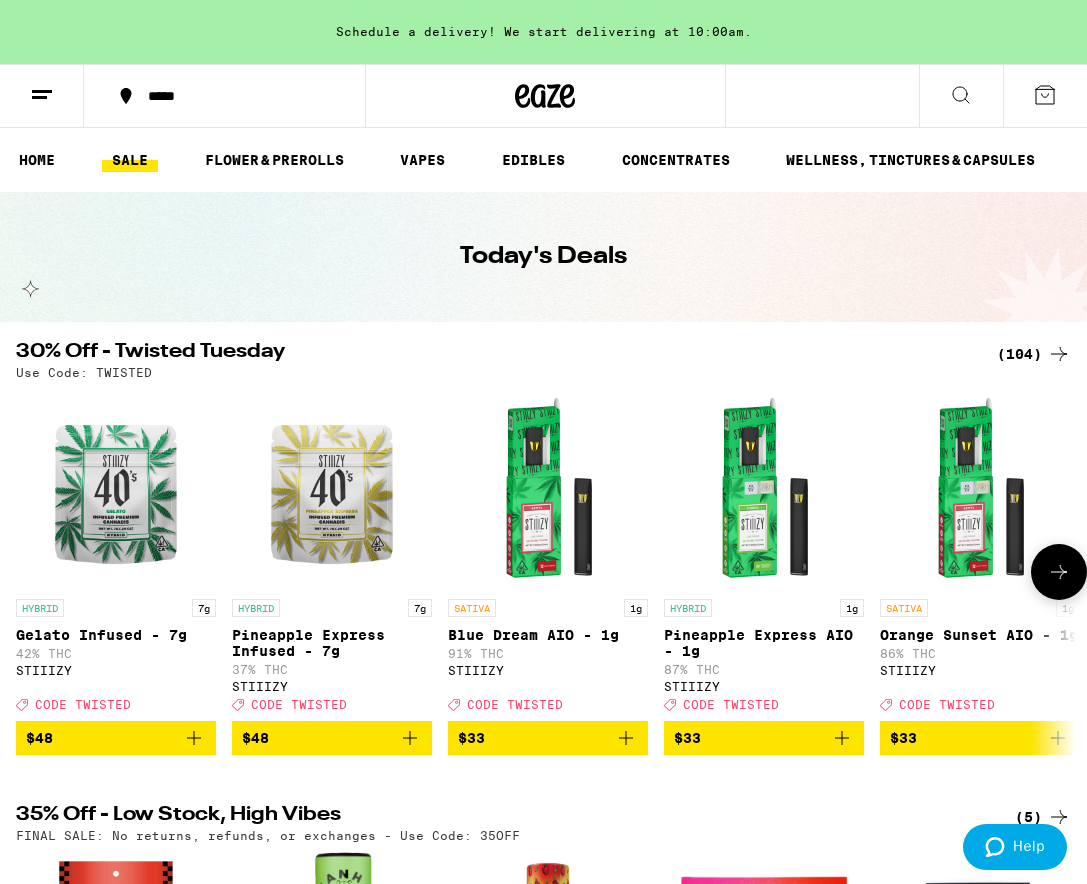 scroll, scrollTop: 0, scrollLeft: 0, axis: both 